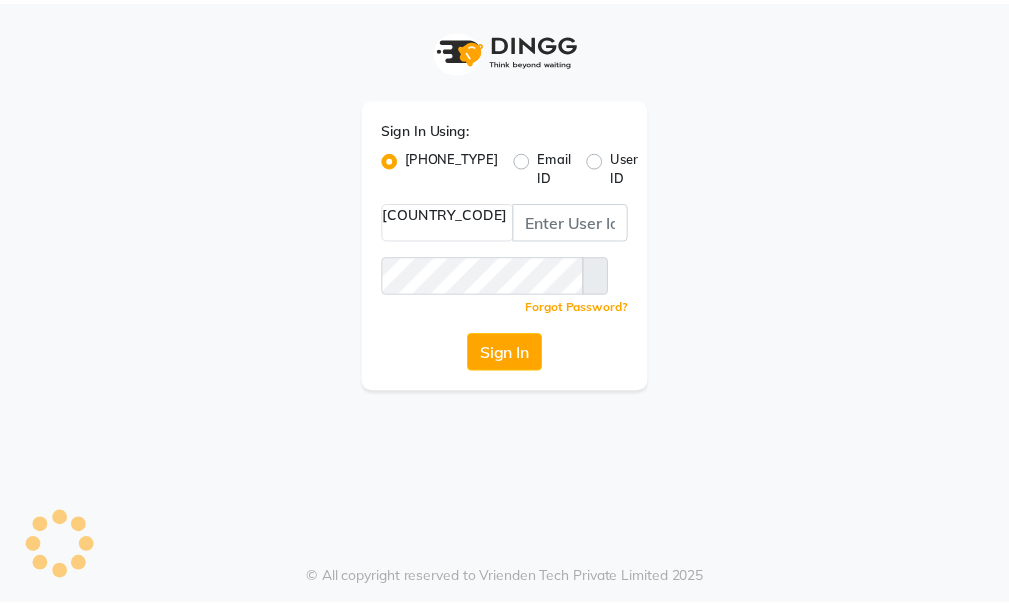 scroll, scrollTop: 0, scrollLeft: 0, axis: both 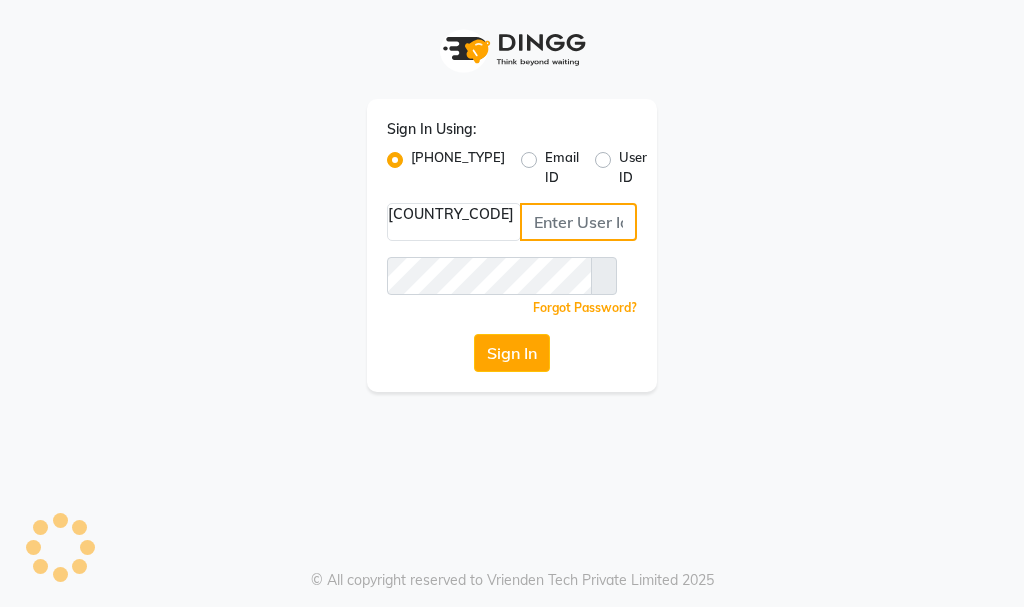 click at bounding box center (578, 222) 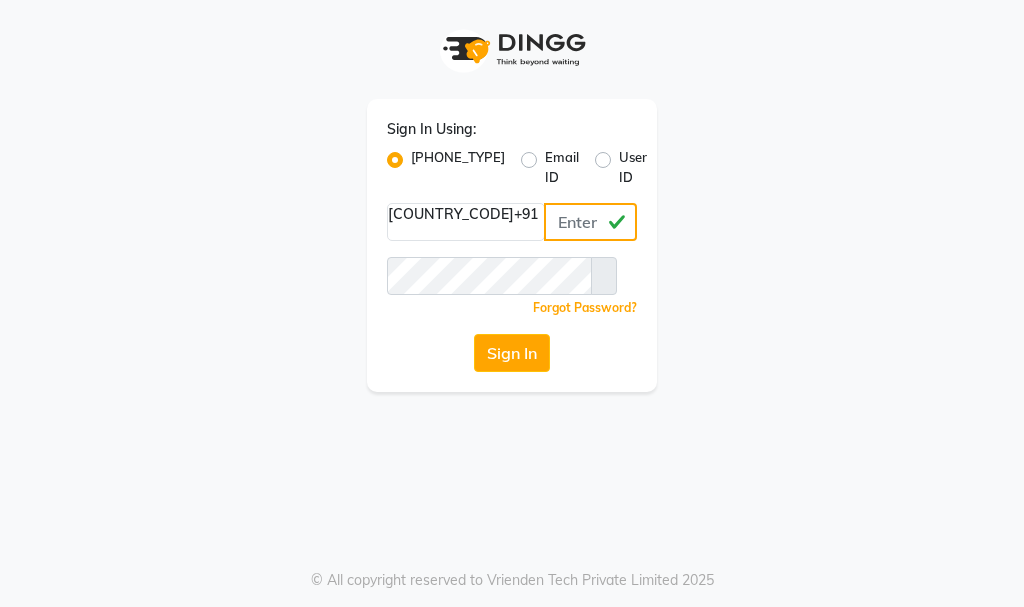 click on "[PHONE]" at bounding box center [590, 222] 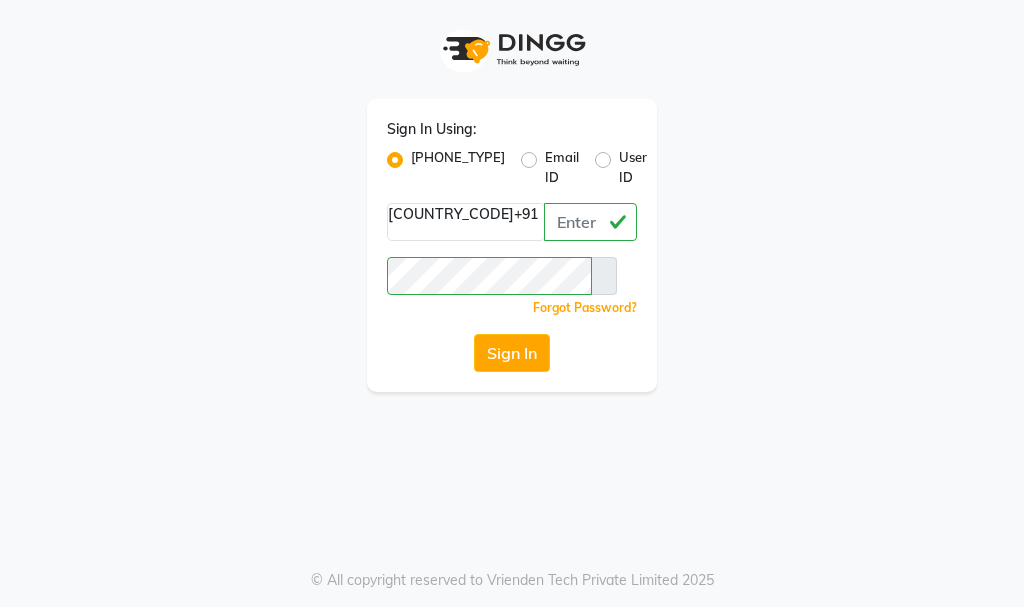 click at bounding box center [604, 276] 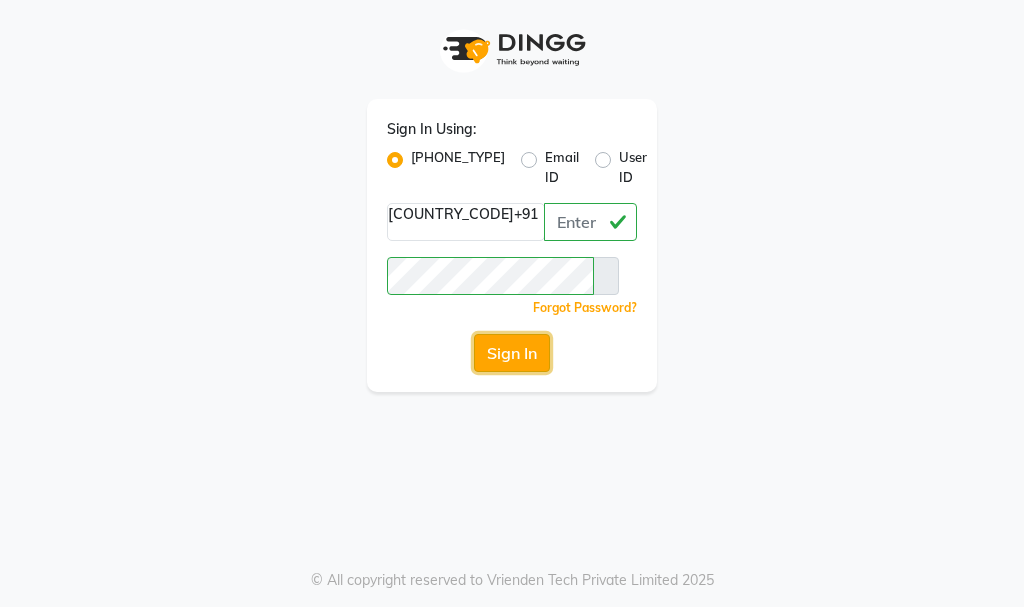 click on "Sign In" at bounding box center (512, 353) 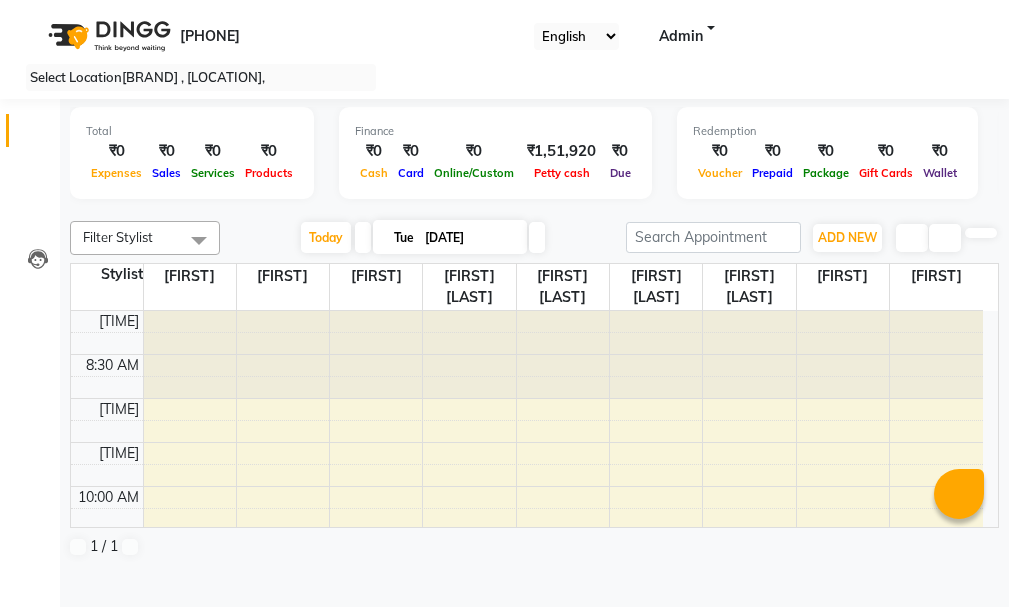 scroll, scrollTop: 0, scrollLeft: 0, axis: both 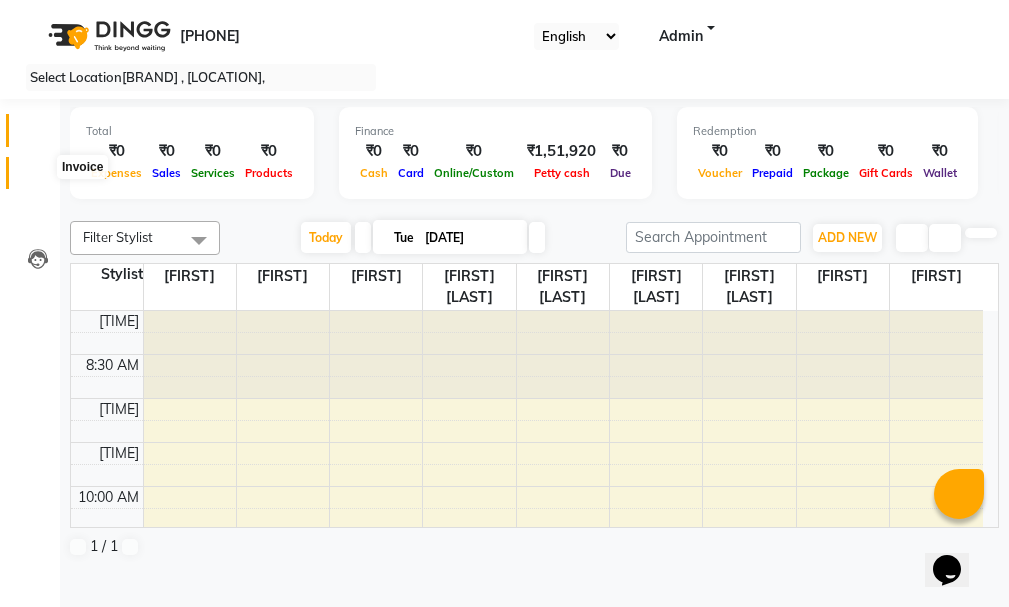 click at bounding box center [38, 178] 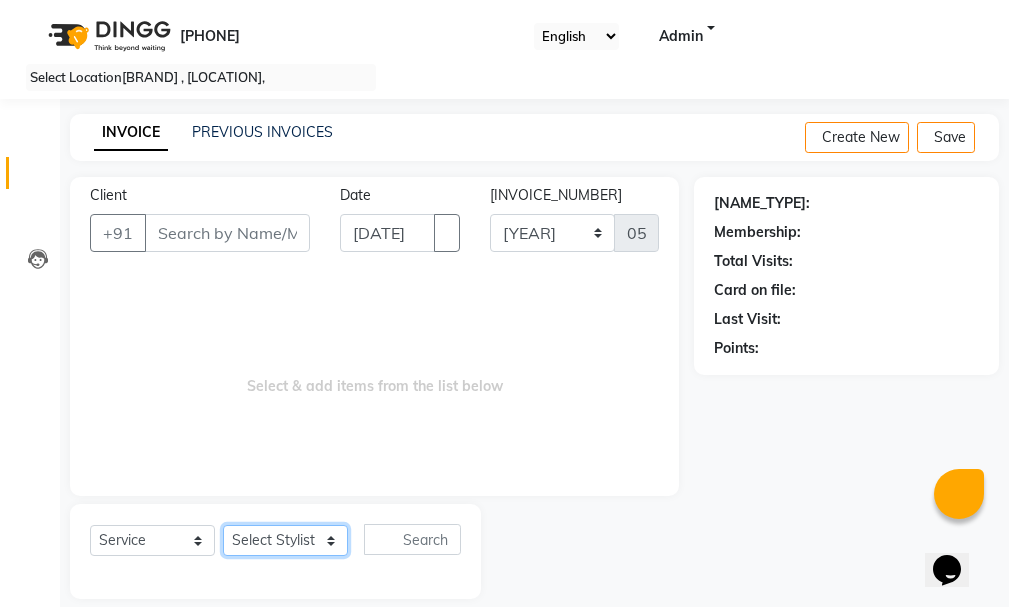 click on "Select Stylist ANKITHA DEVI Meera Priyanka Ribika LAMA Ruby LAMA SABINA SHARMA SHRISTI CHANDRA KALA" at bounding box center [285, 540] 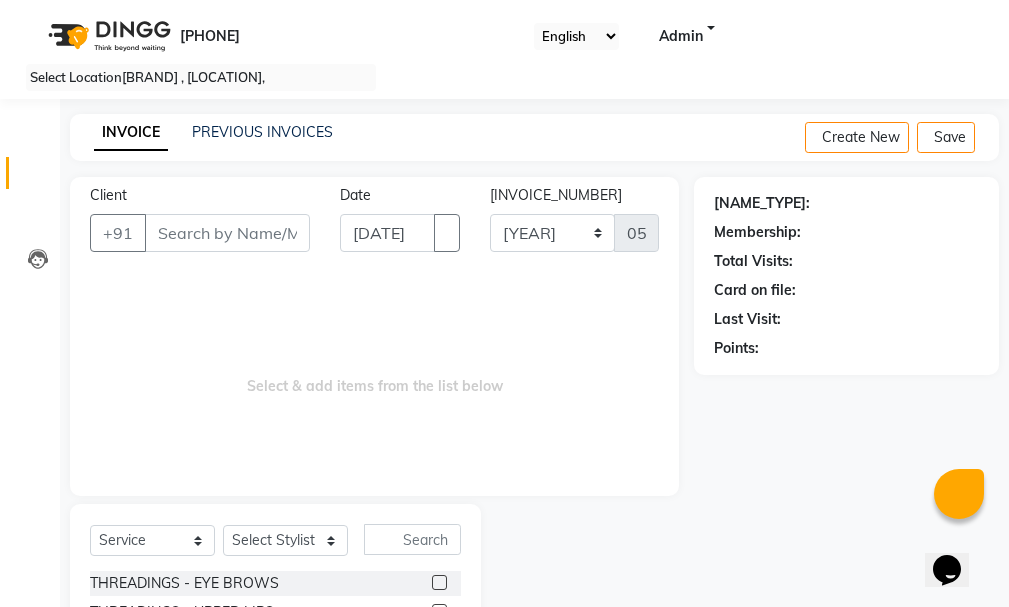 drag, startPoint x: 420, startPoint y: 516, endPoint x: 411, endPoint y: 546, distance: 31.320919 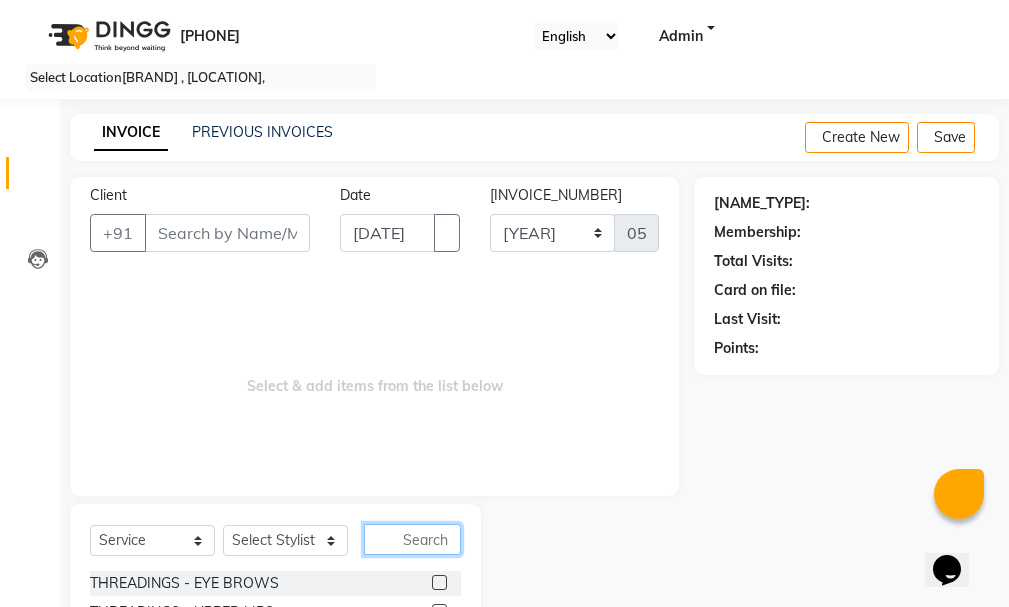 click at bounding box center [412, 539] 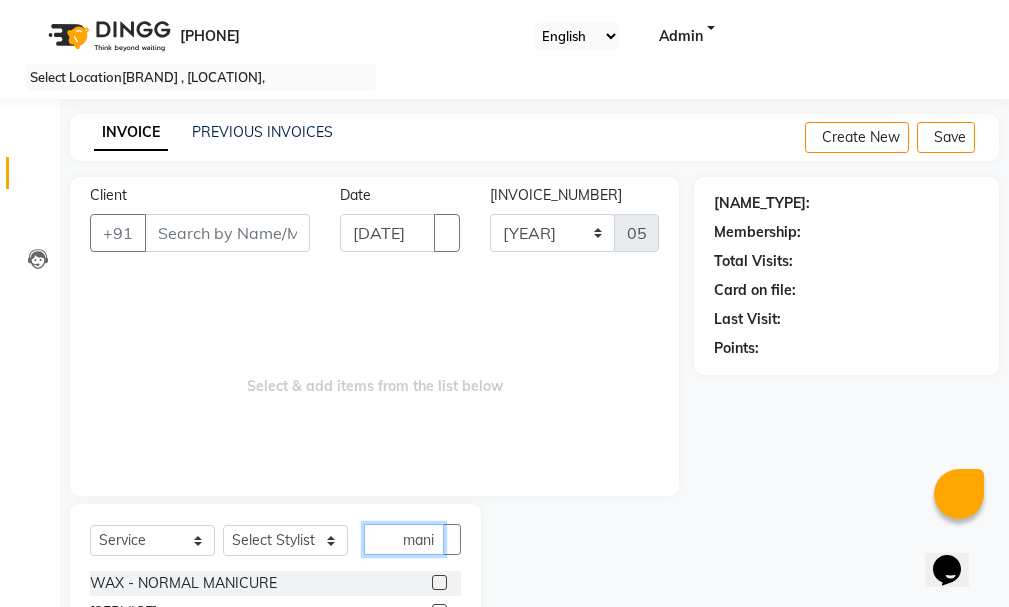 scroll, scrollTop: 0, scrollLeft: 9, axis: horizontal 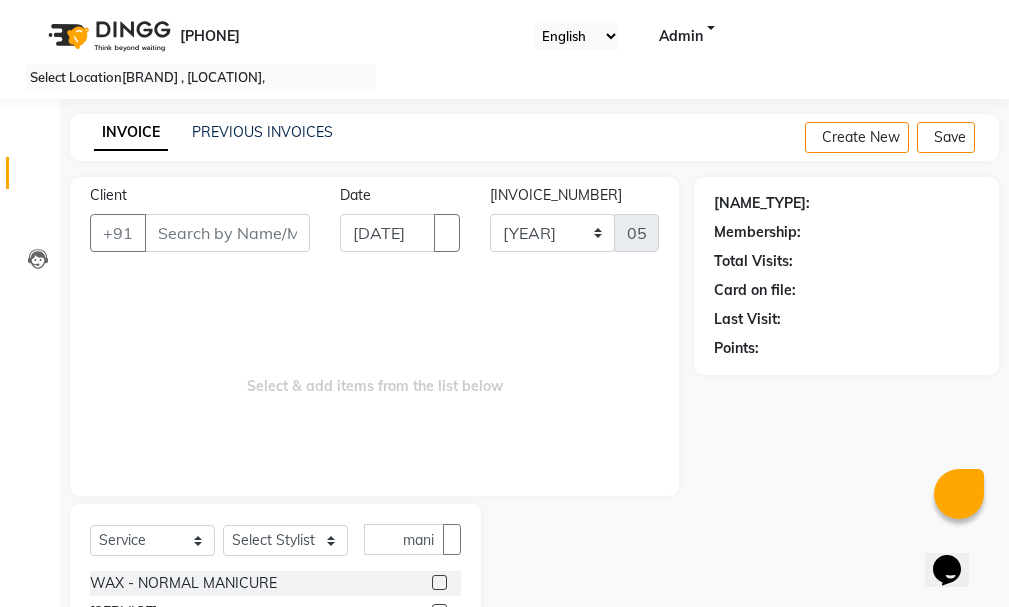 click at bounding box center (439, 582) 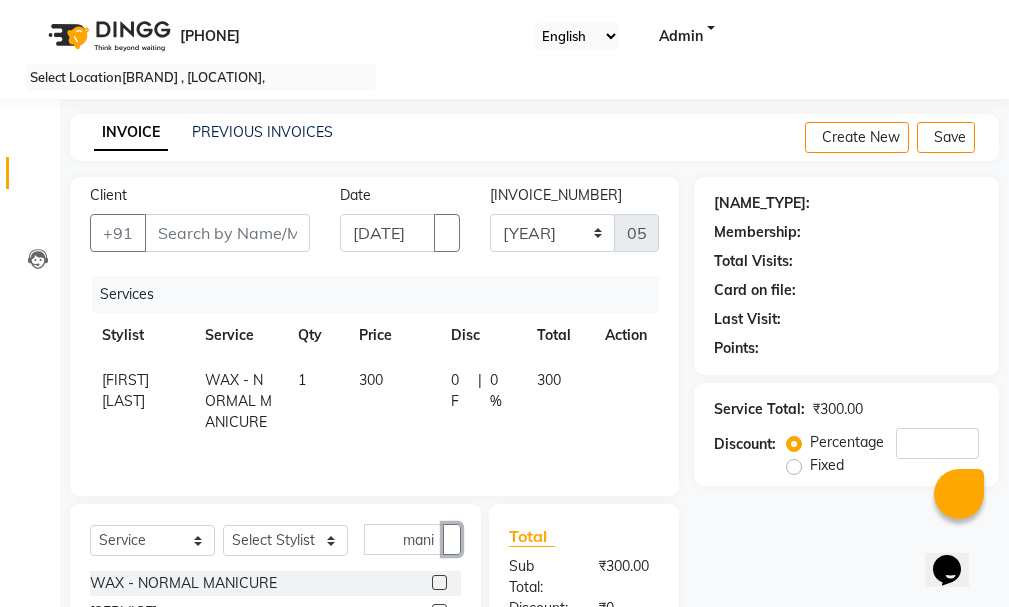 click at bounding box center (452, 539) 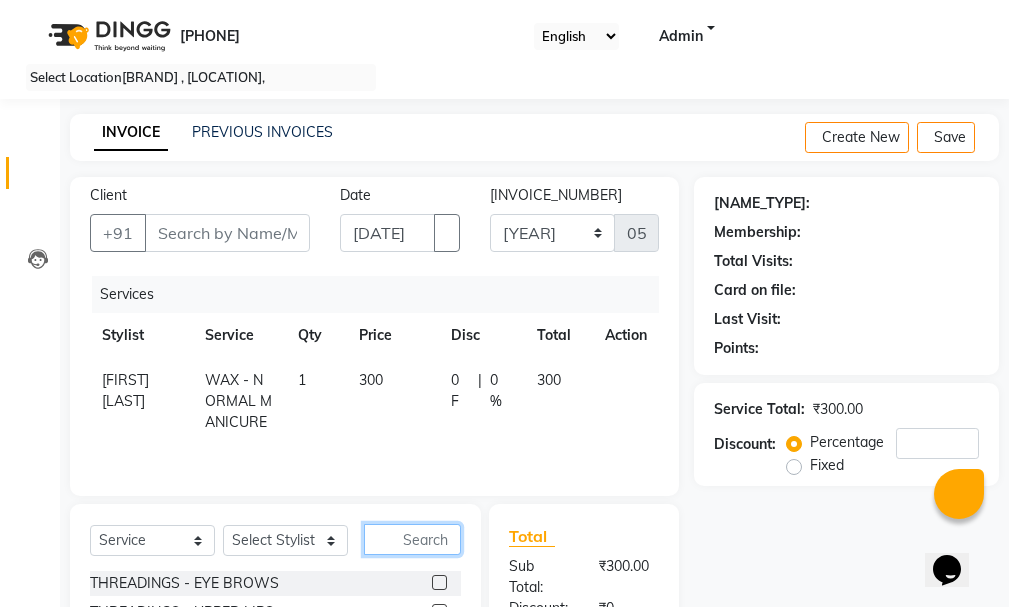 click at bounding box center (412, 539) 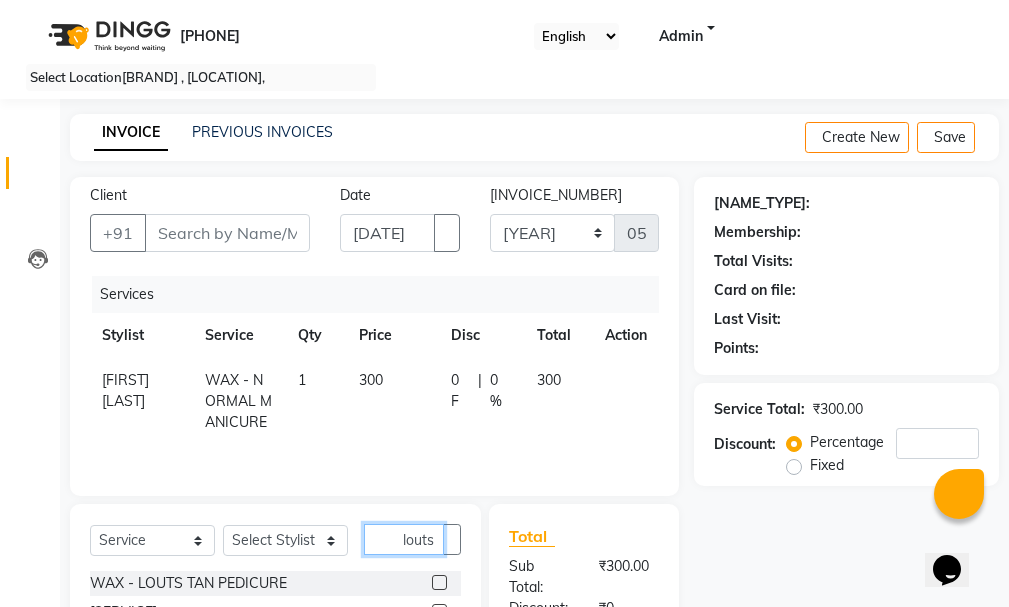 scroll, scrollTop: 0, scrollLeft: 8, axis: horizontal 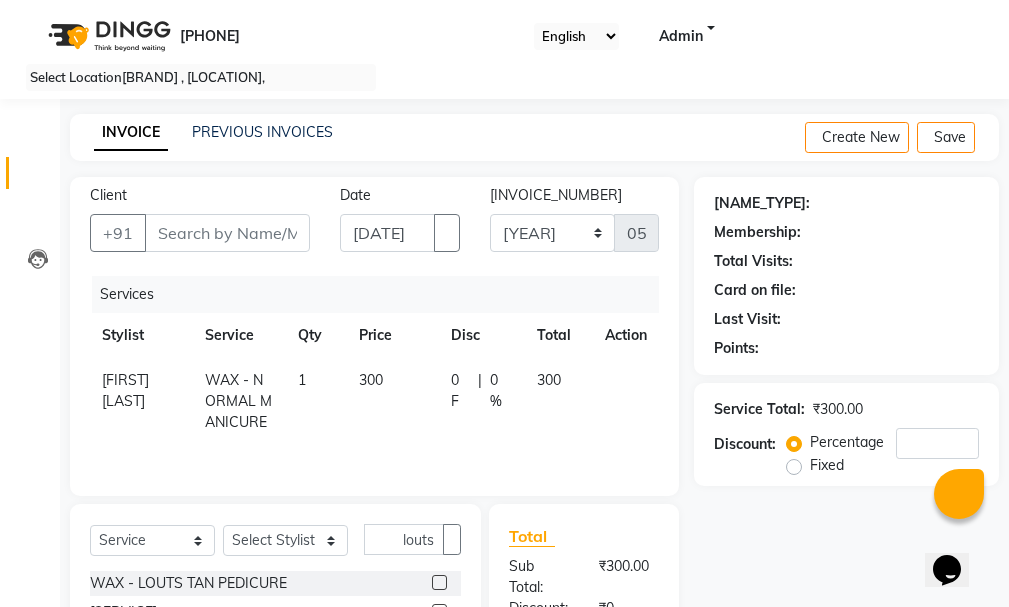 click at bounding box center [439, 582] 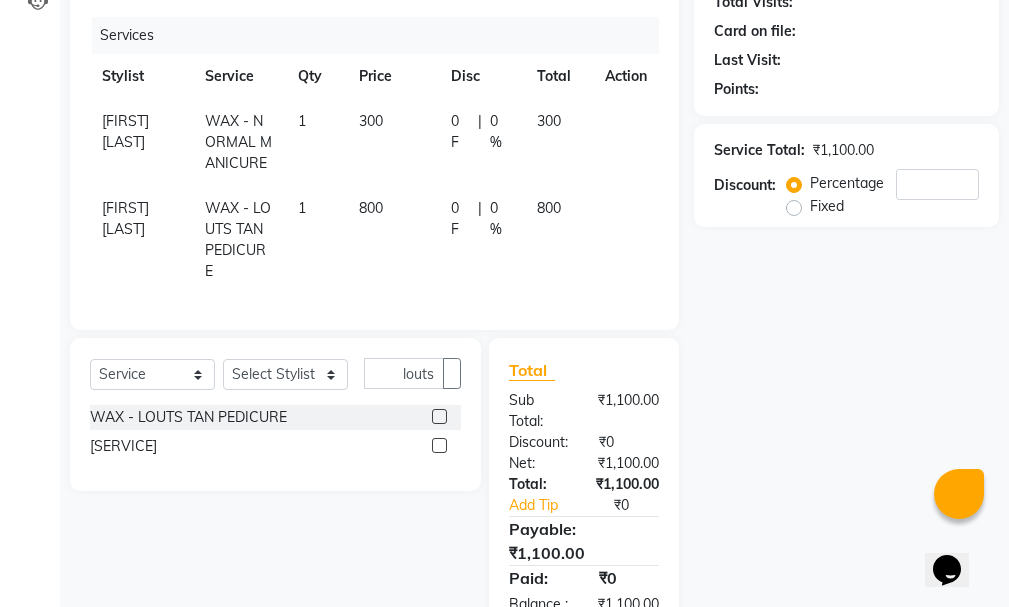 scroll, scrollTop: 352, scrollLeft: 0, axis: vertical 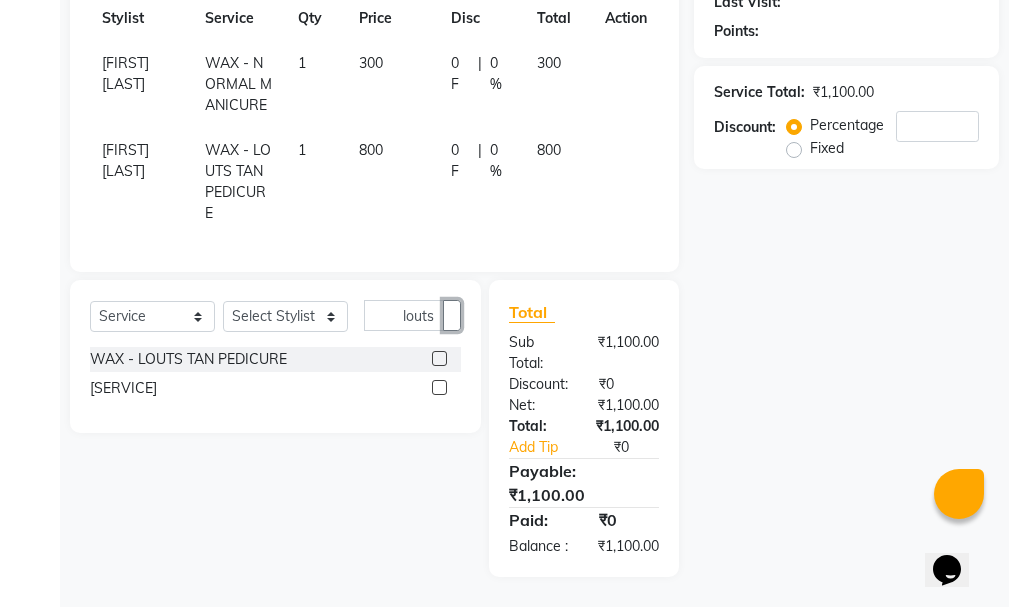 click at bounding box center [452, 316] 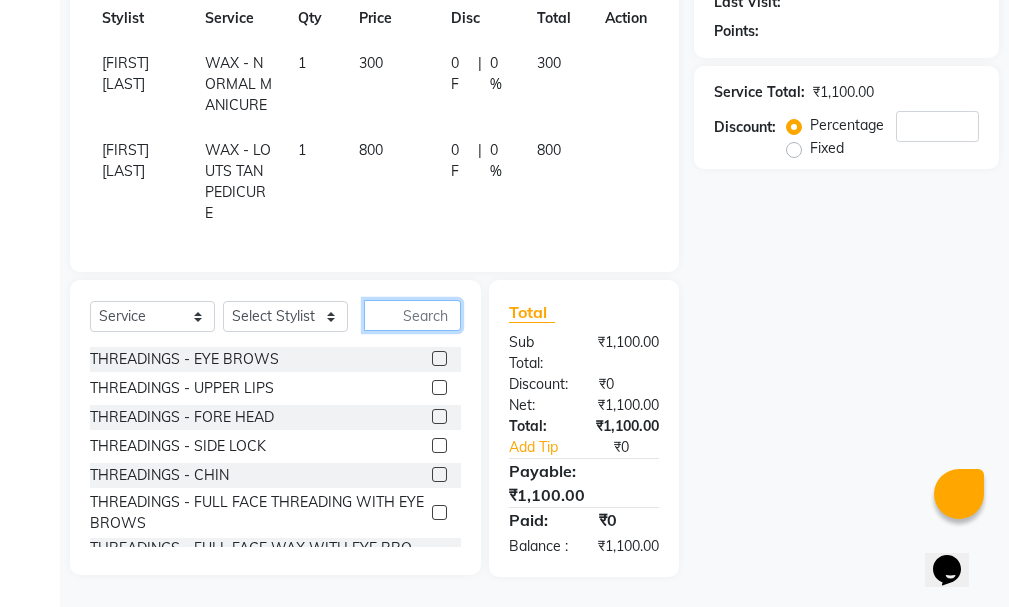 click at bounding box center (412, 315) 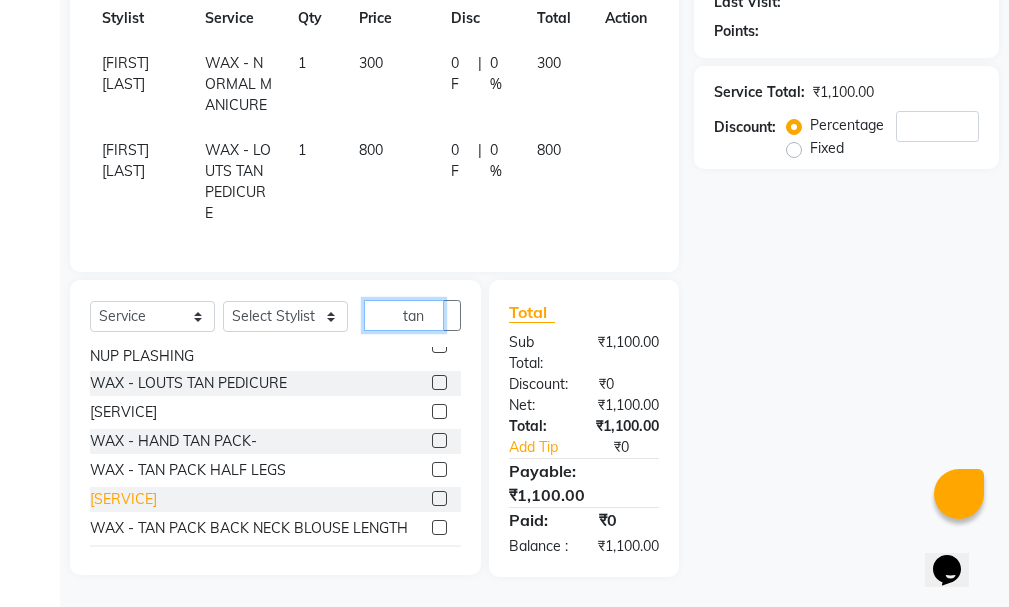 scroll, scrollTop: 78, scrollLeft: 0, axis: vertical 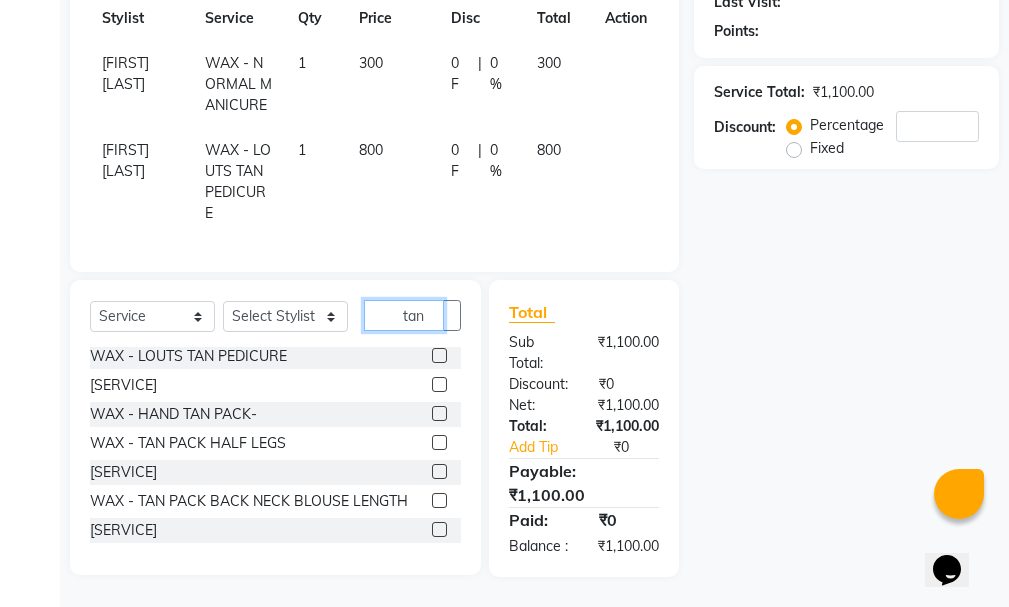 type on "tan" 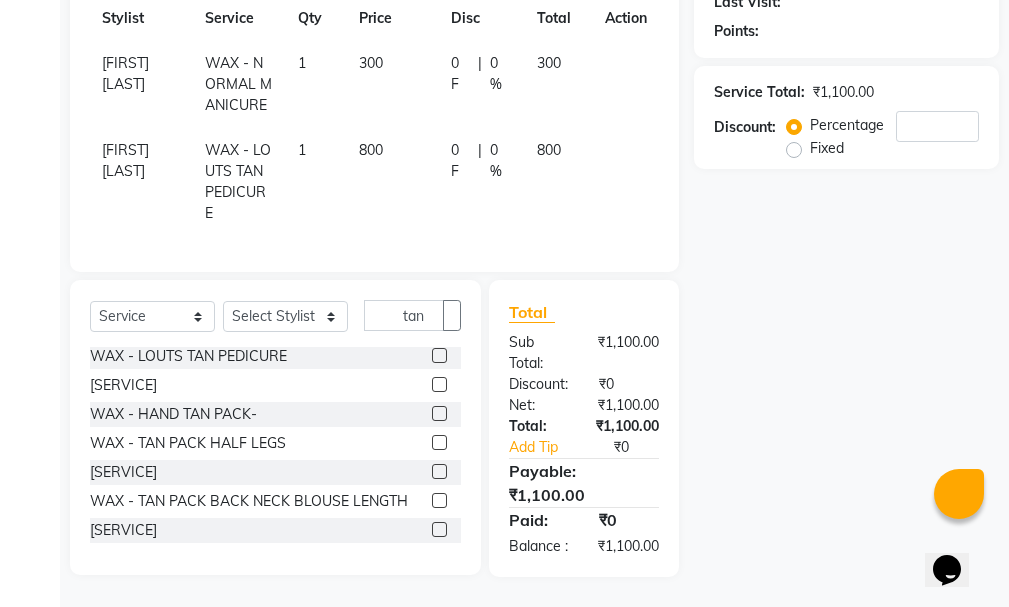 click at bounding box center (439, 471) 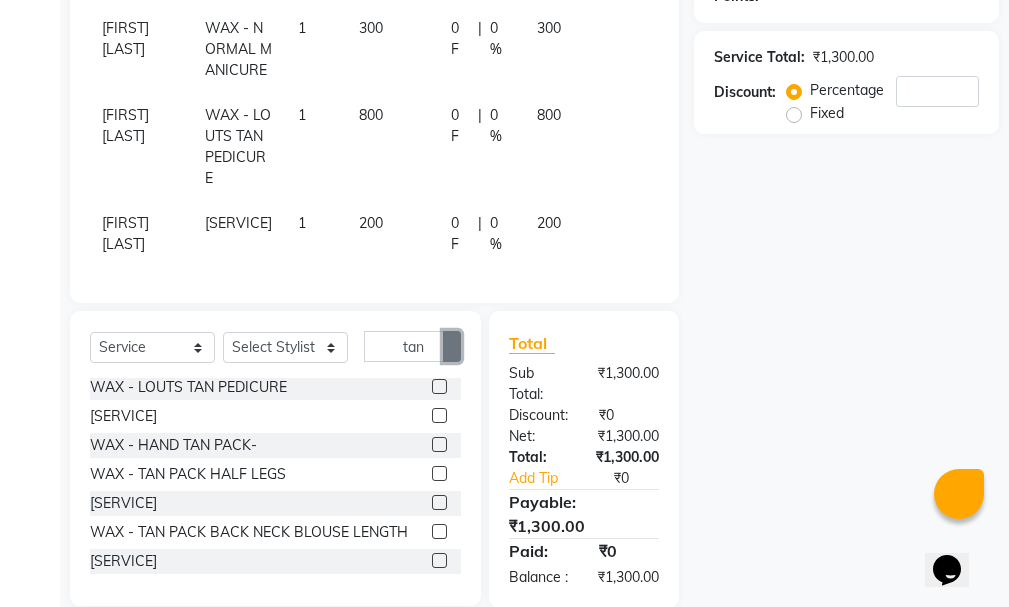 click at bounding box center [452, 347] 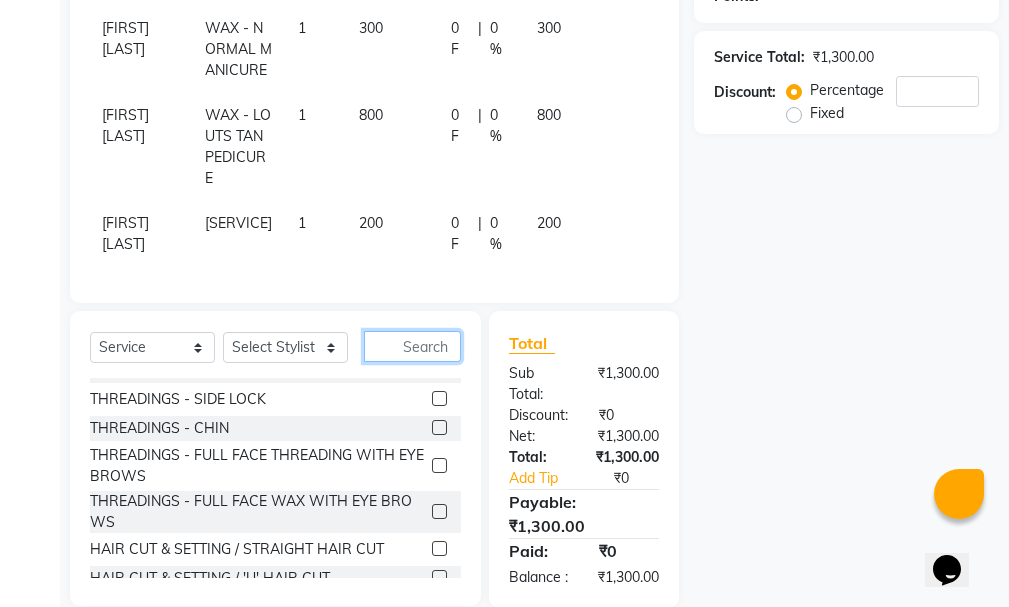 click at bounding box center [412, 346] 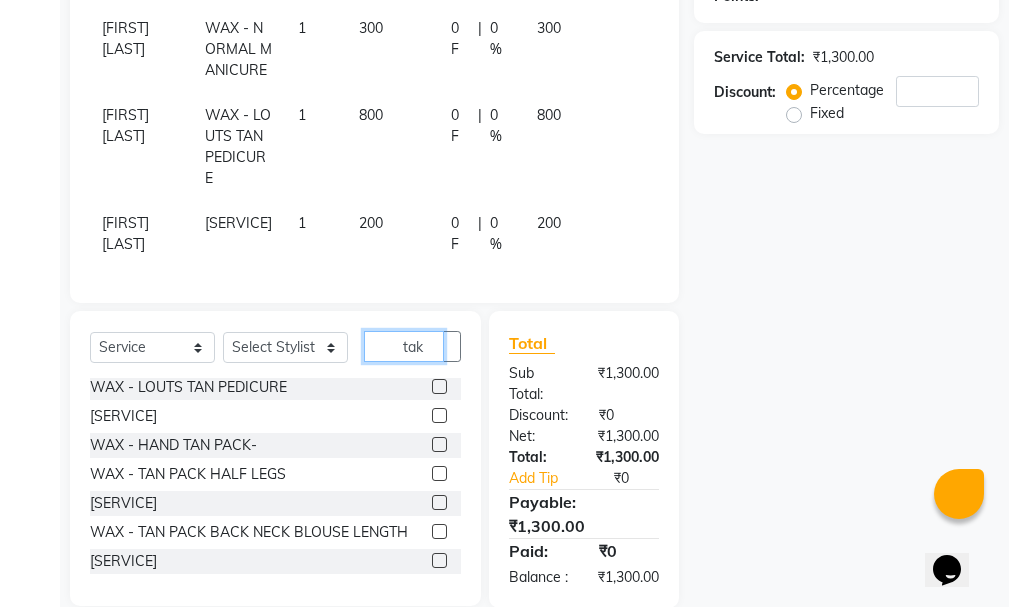 scroll, scrollTop: 0, scrollLeft: 0, axis: both 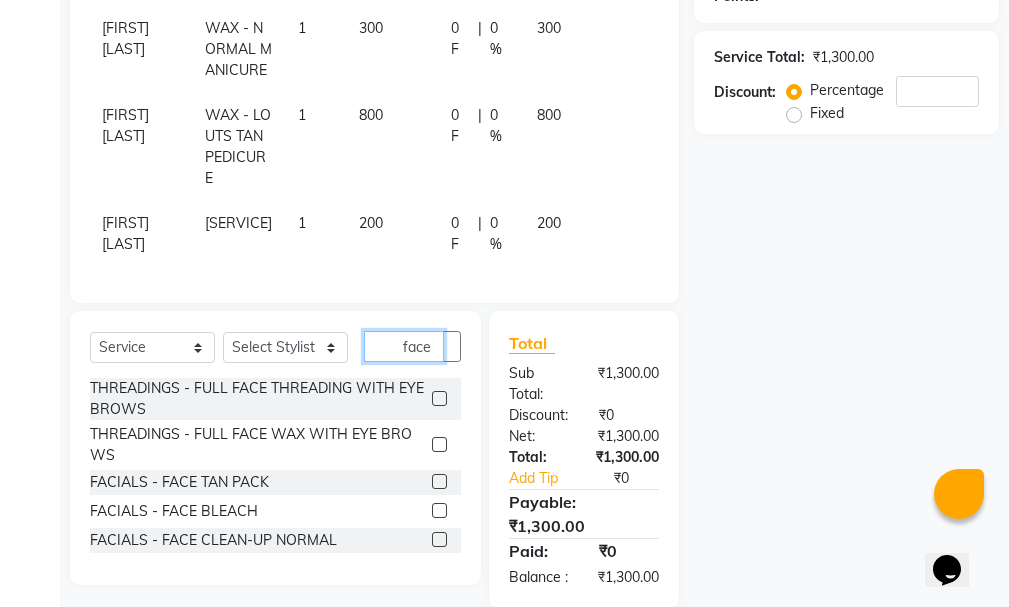 type on "face" 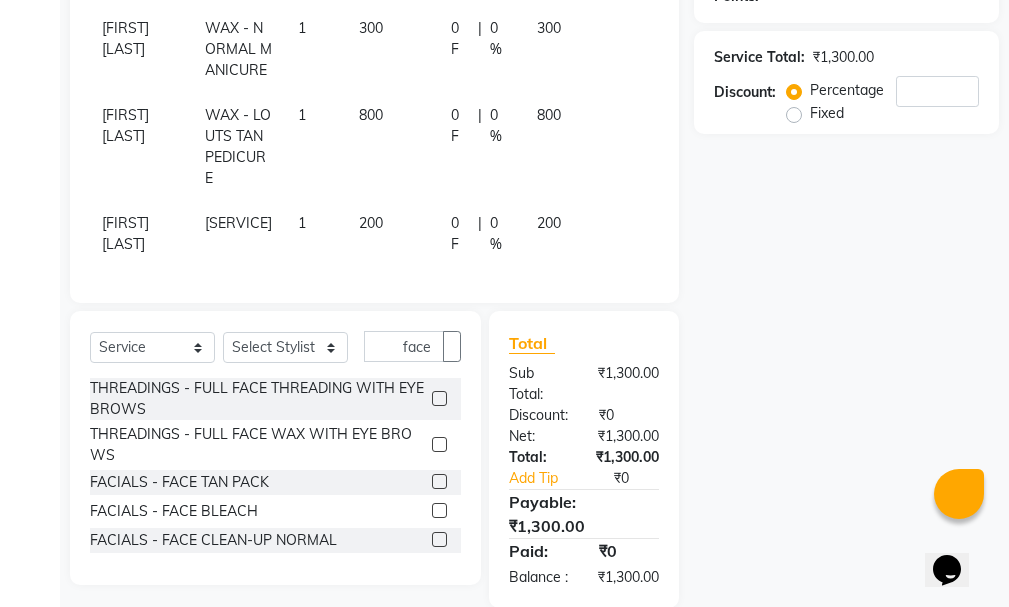 scroll, scrollTop: 0, scrollLeft: 0, axis: both 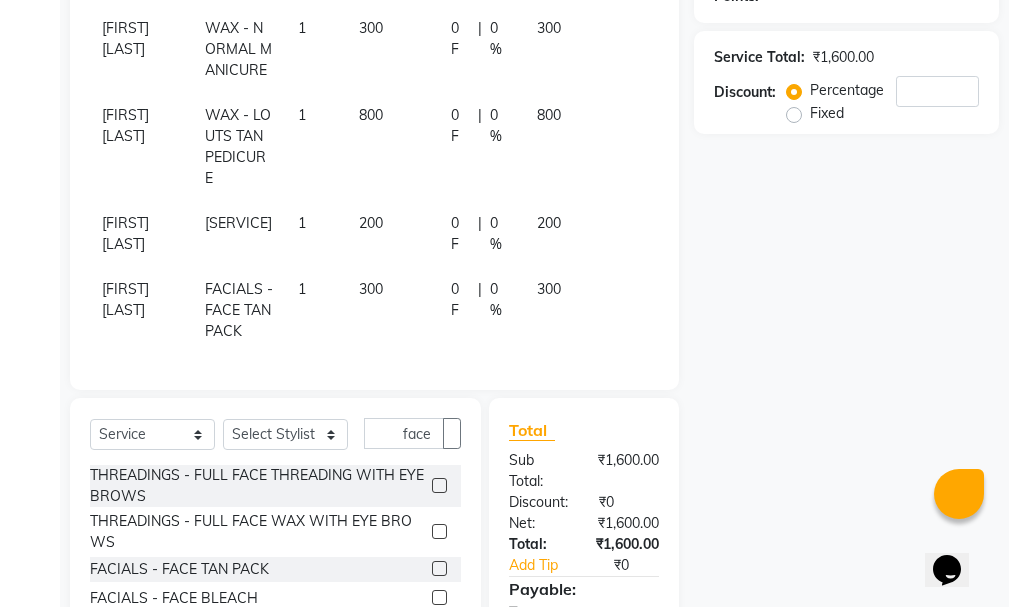 click at bounding box center (613, 18) 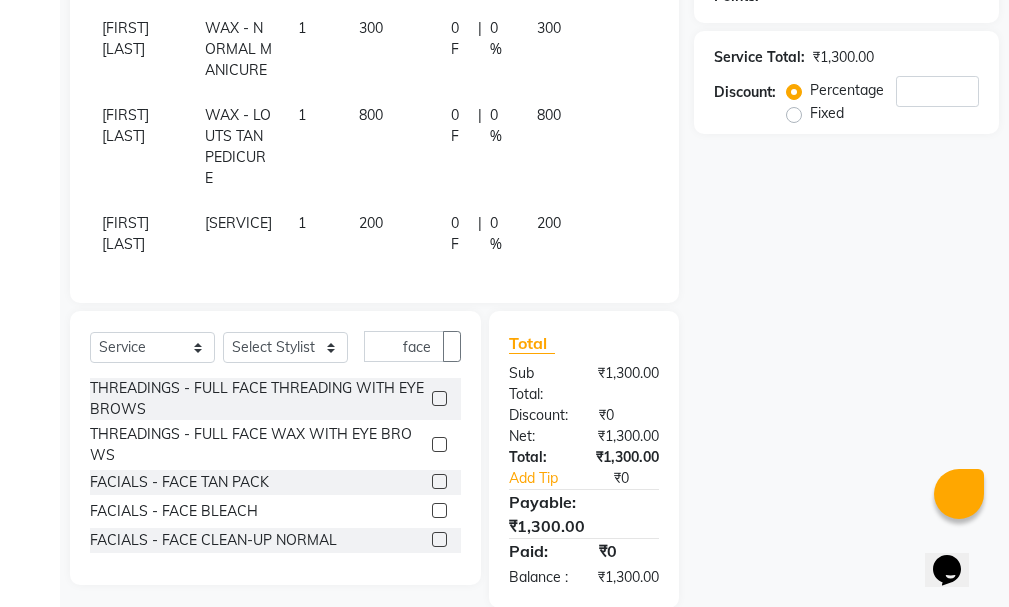 click at bounding box center (439, 510) 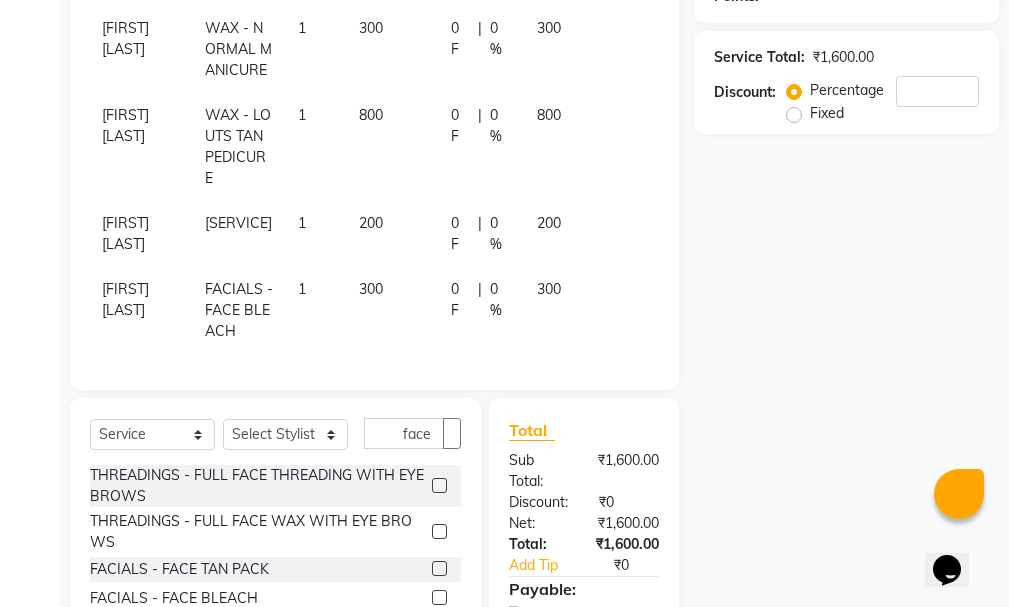 click at bounding box center [613, 18] 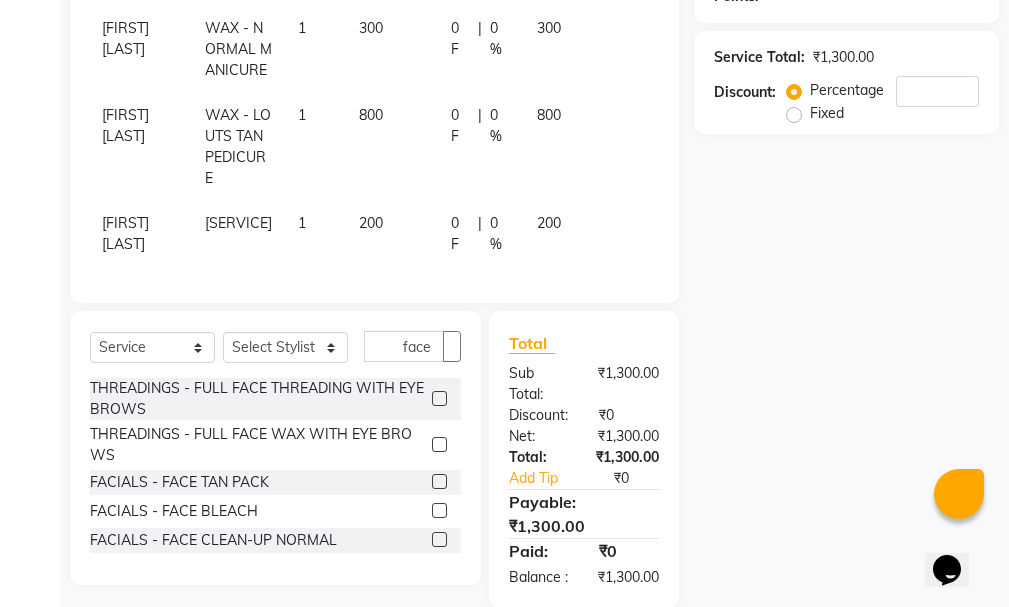 click at bounding box center [439, 481] 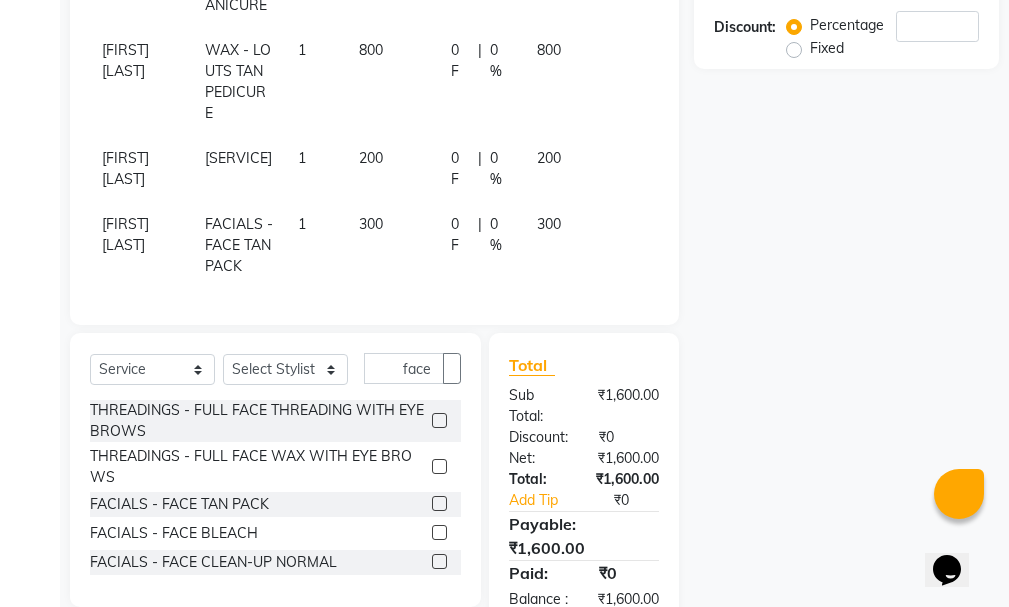 scroll, scrollTop: 452, scrollLeft: 0, axis: vertical 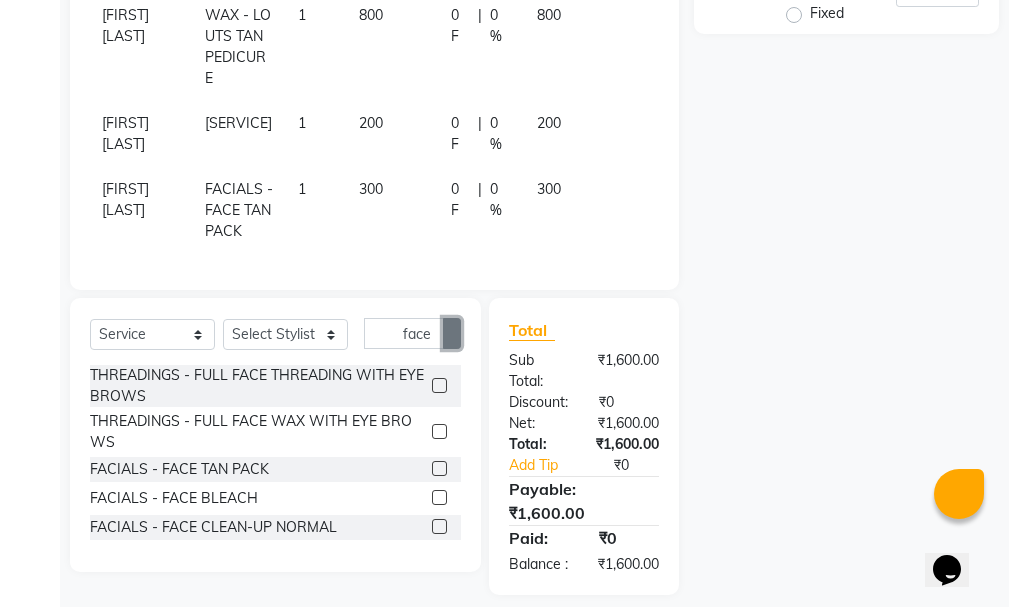 click at bounding box center (452, 333) 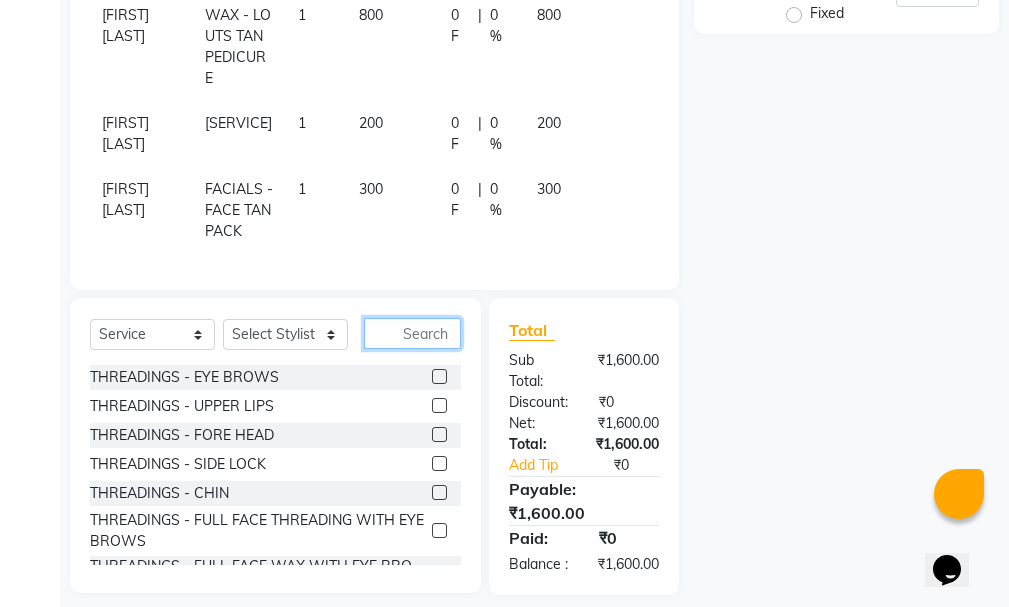 click at bounding box center [412, 333] 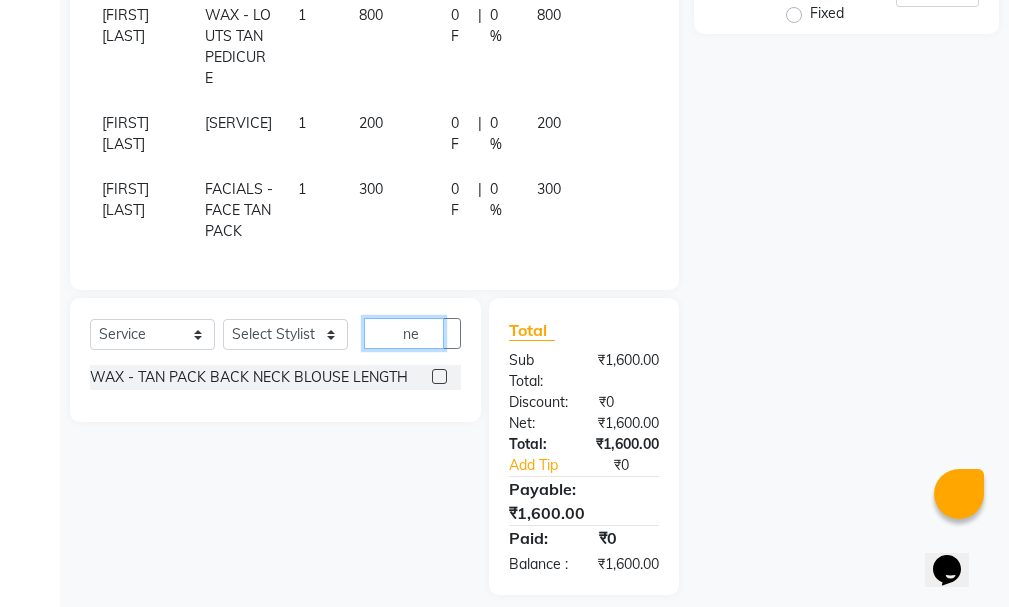 type on "ne" 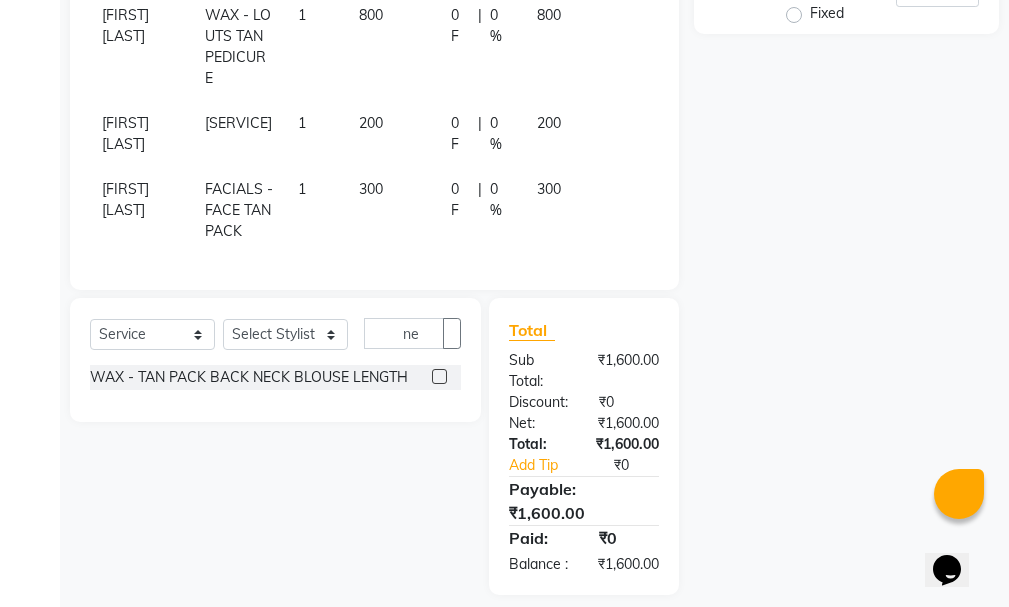 click at bounding box center [439, 376] 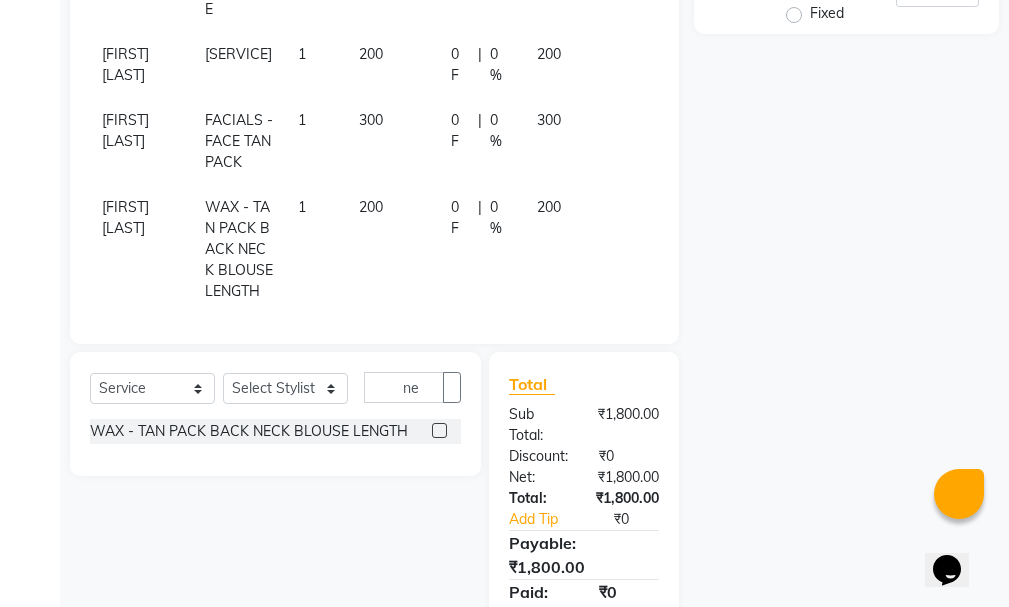 scroll, scrollTop: 153, scrollLeft: 0, axis: vertical 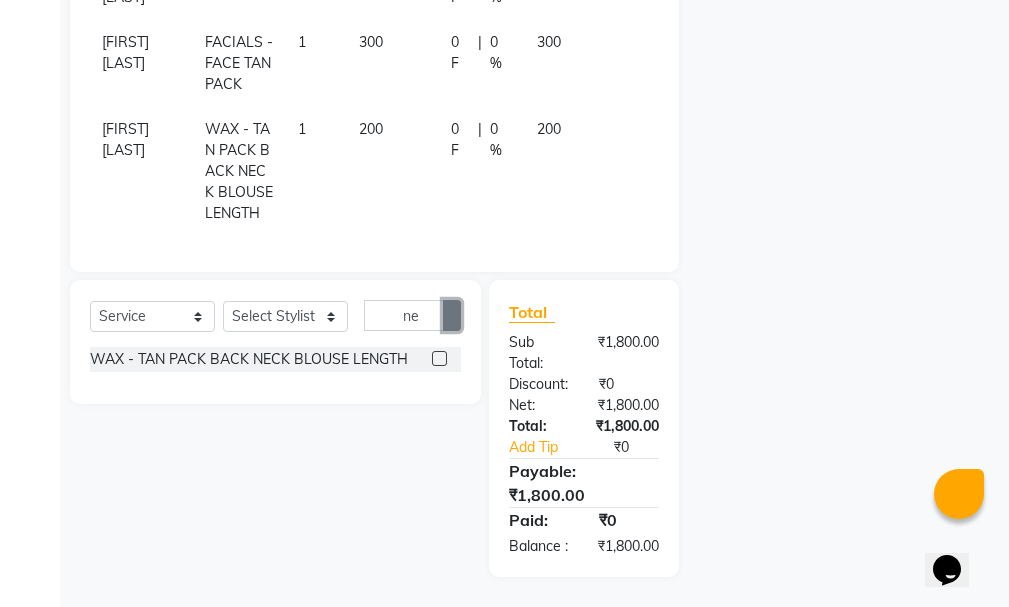 click at bounding box center (452, 315) 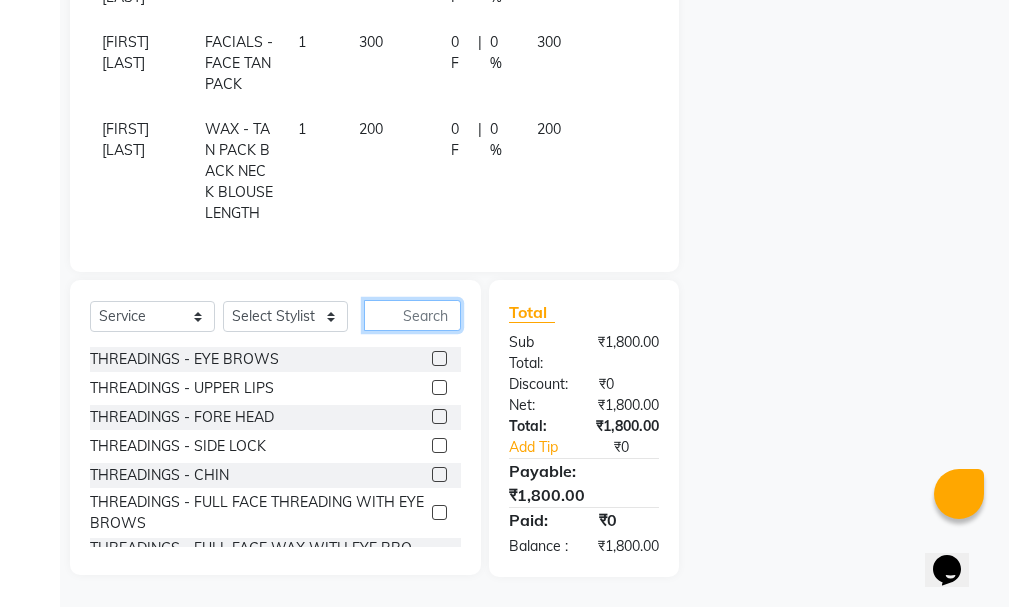 scroll, scrollTop: 0, scrollLeft: 0, axis: both 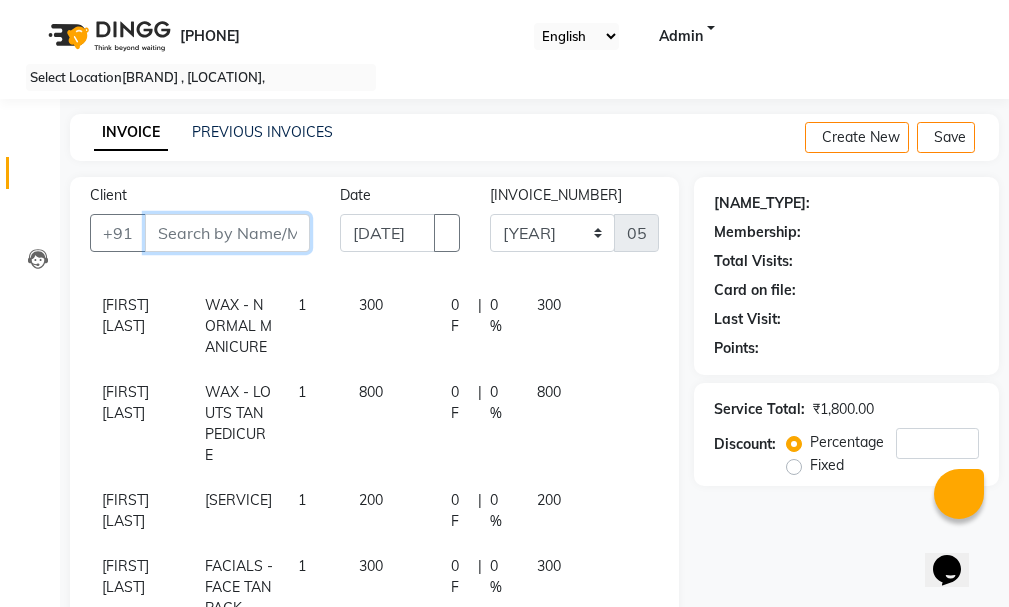 click on "Client" at bounding box center (227, 233) 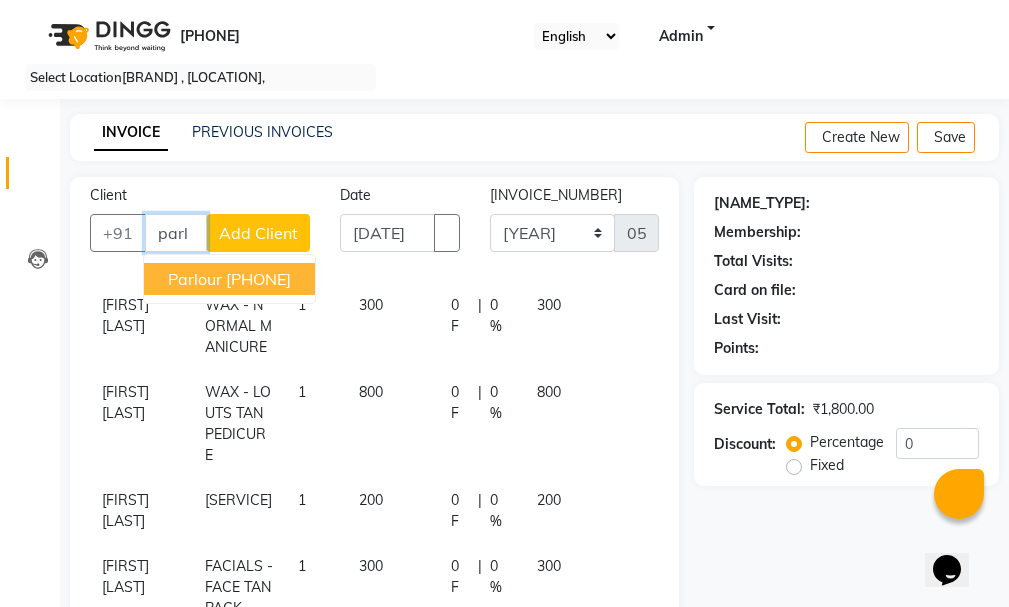 click on "[BRAND] [PHONE]" at bounding box center [229, 279] 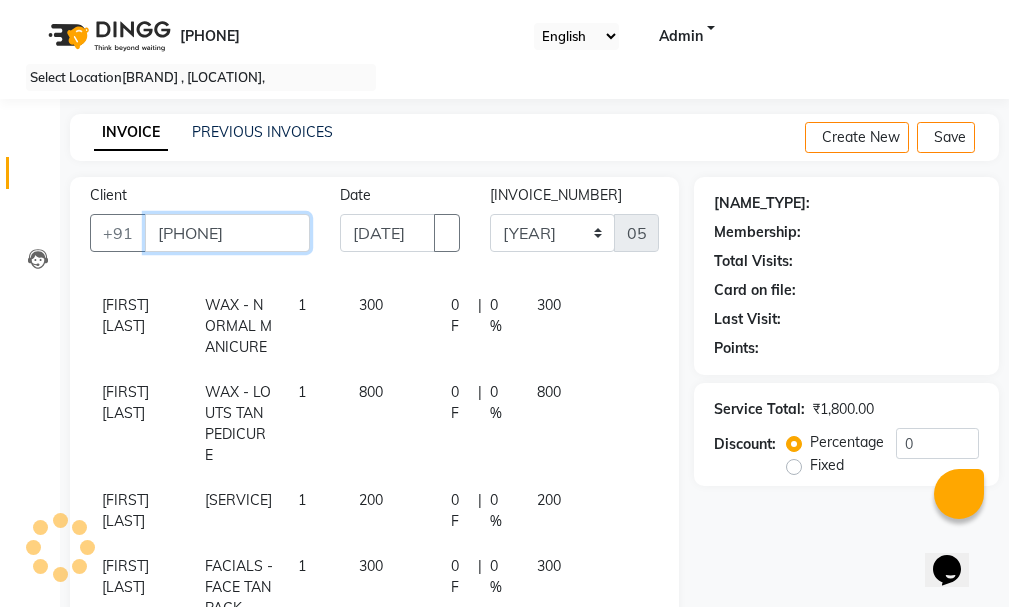 type on "[PHONE]" 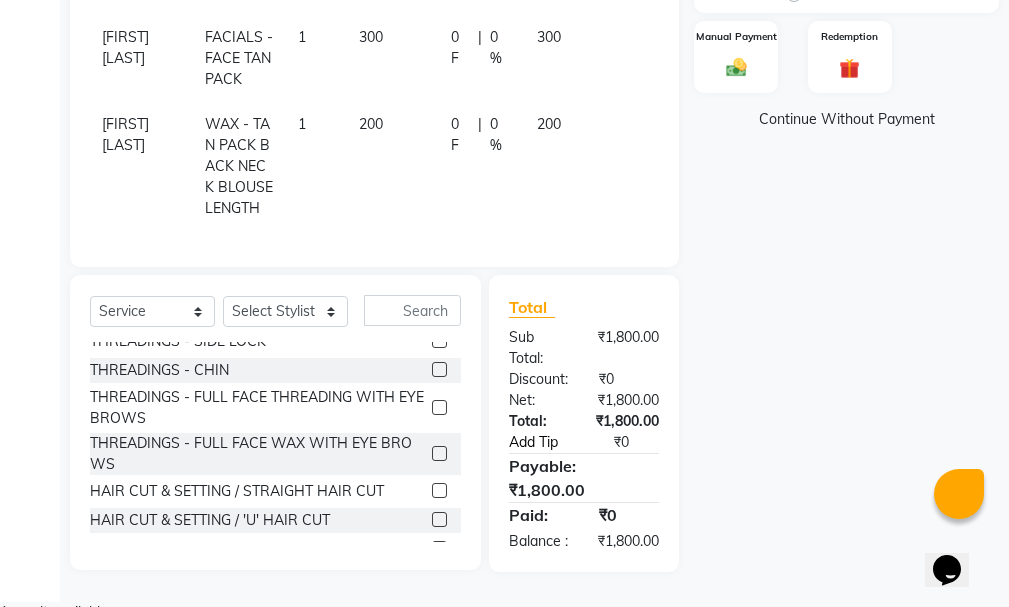 scroll, scrollTop: 544, scrollLeft: 0, axis: vertical 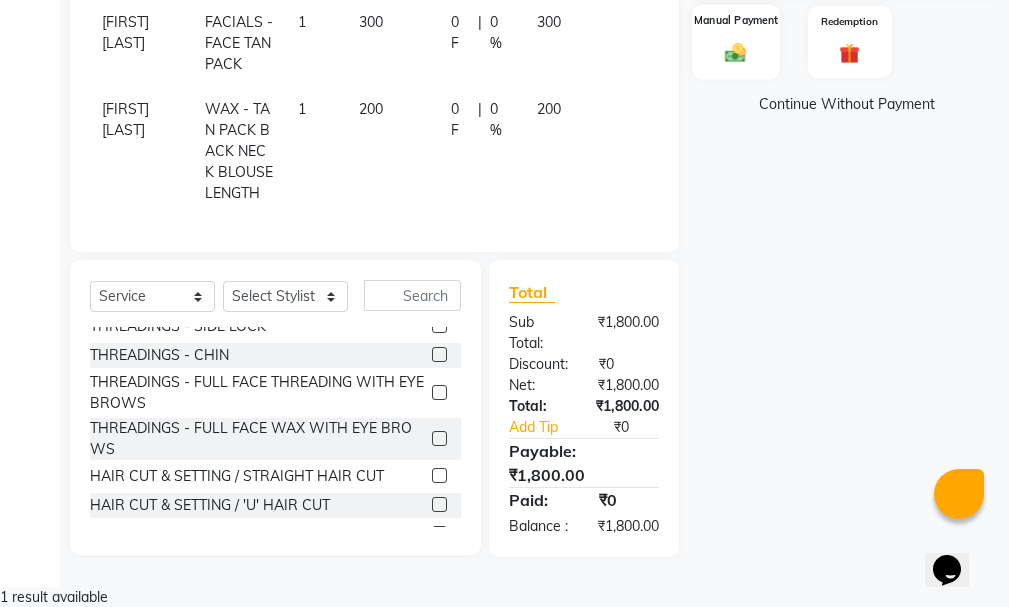 click on "Manual Payment" at bounding box center [736, 41] 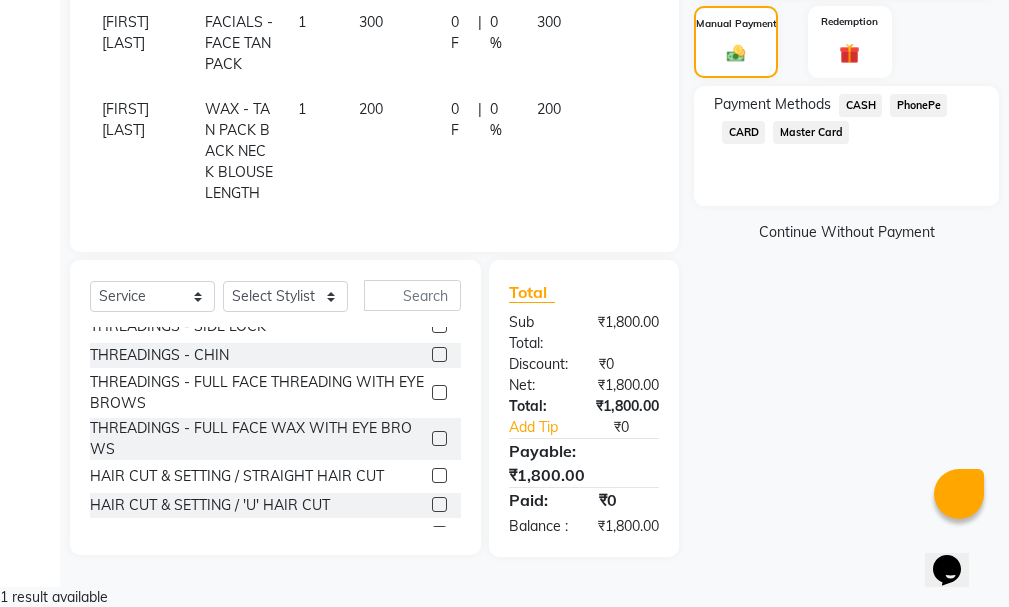 click on "CASH" at bounding box center (860, 105) 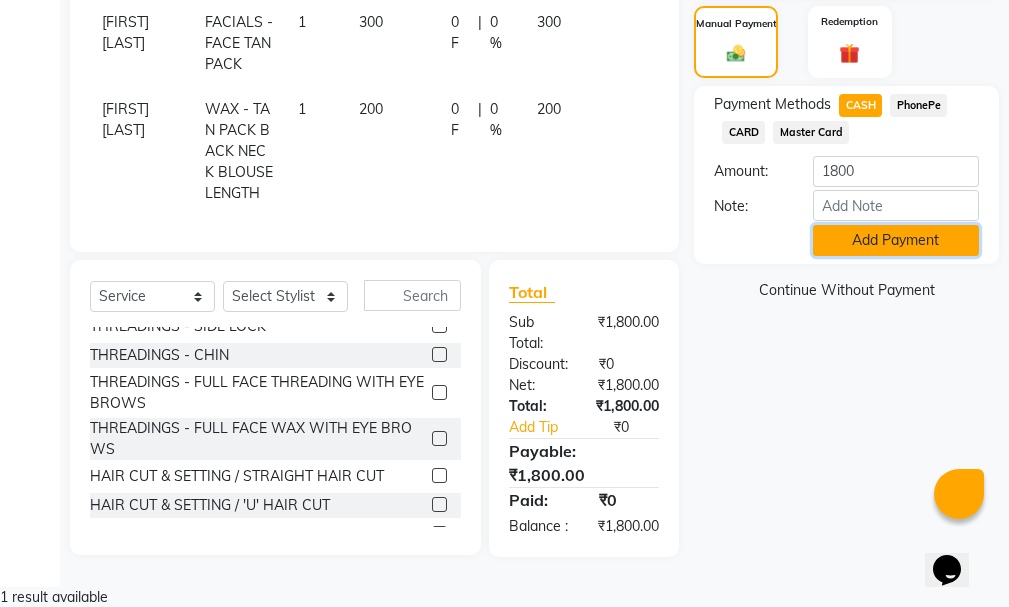 click on "Add Payment" at bounding box center [896, 240] 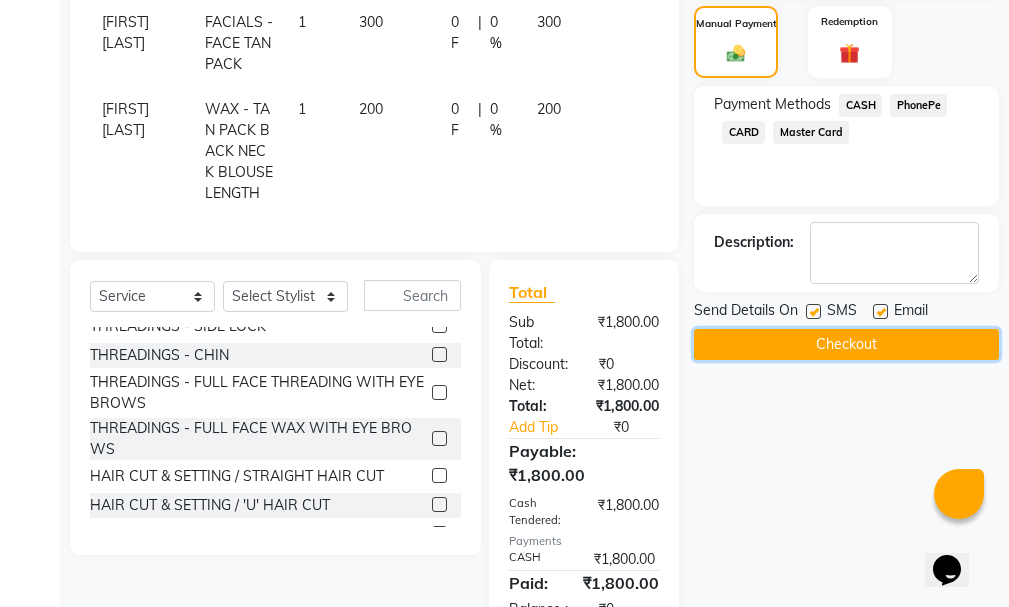 click on "Checkout" at bounding box center [846, 344] 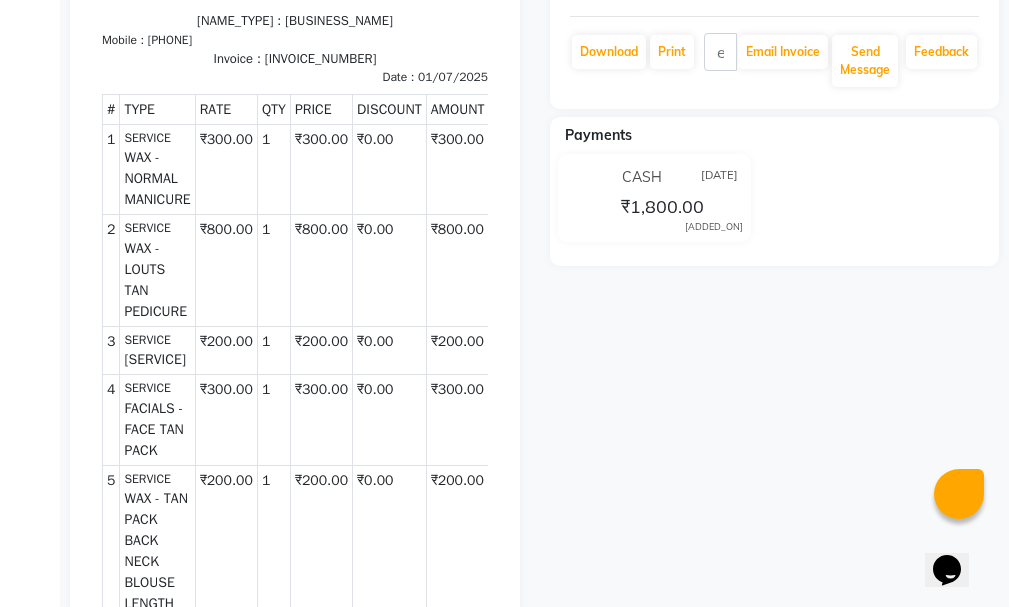 scroll, scrollTop: 400, scrollLeft: 0, axis: vertical 